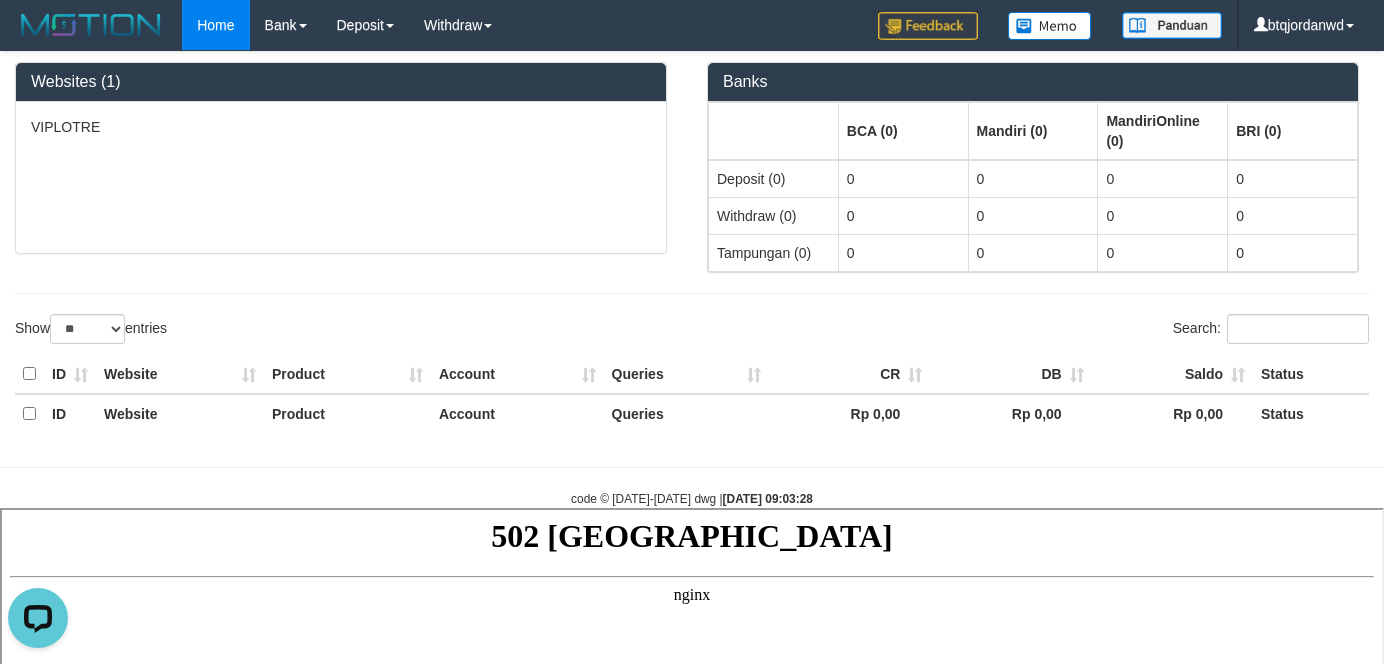scroll, scrollTop: 0, scrollLeft: 0, axis: both 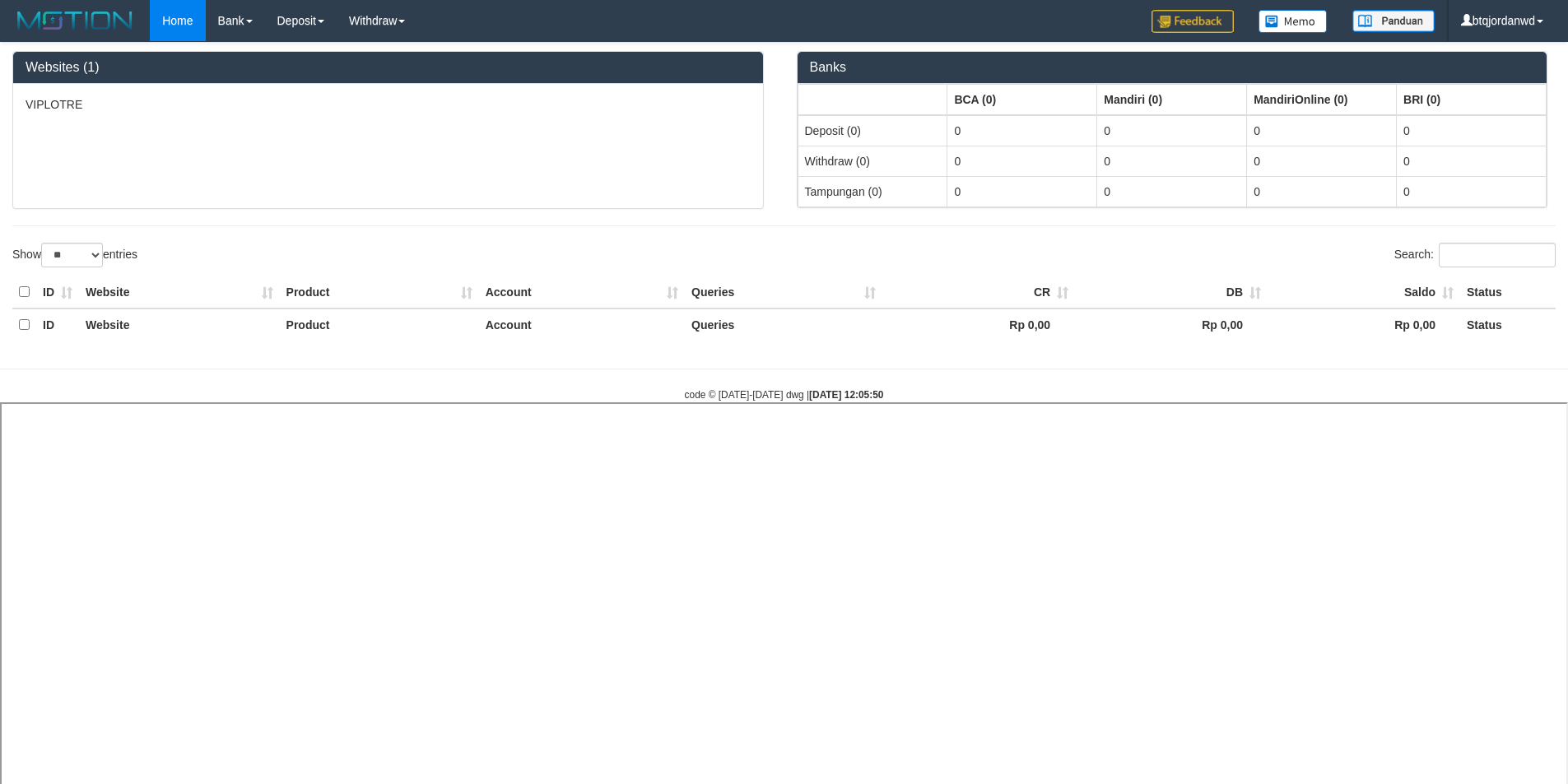 select 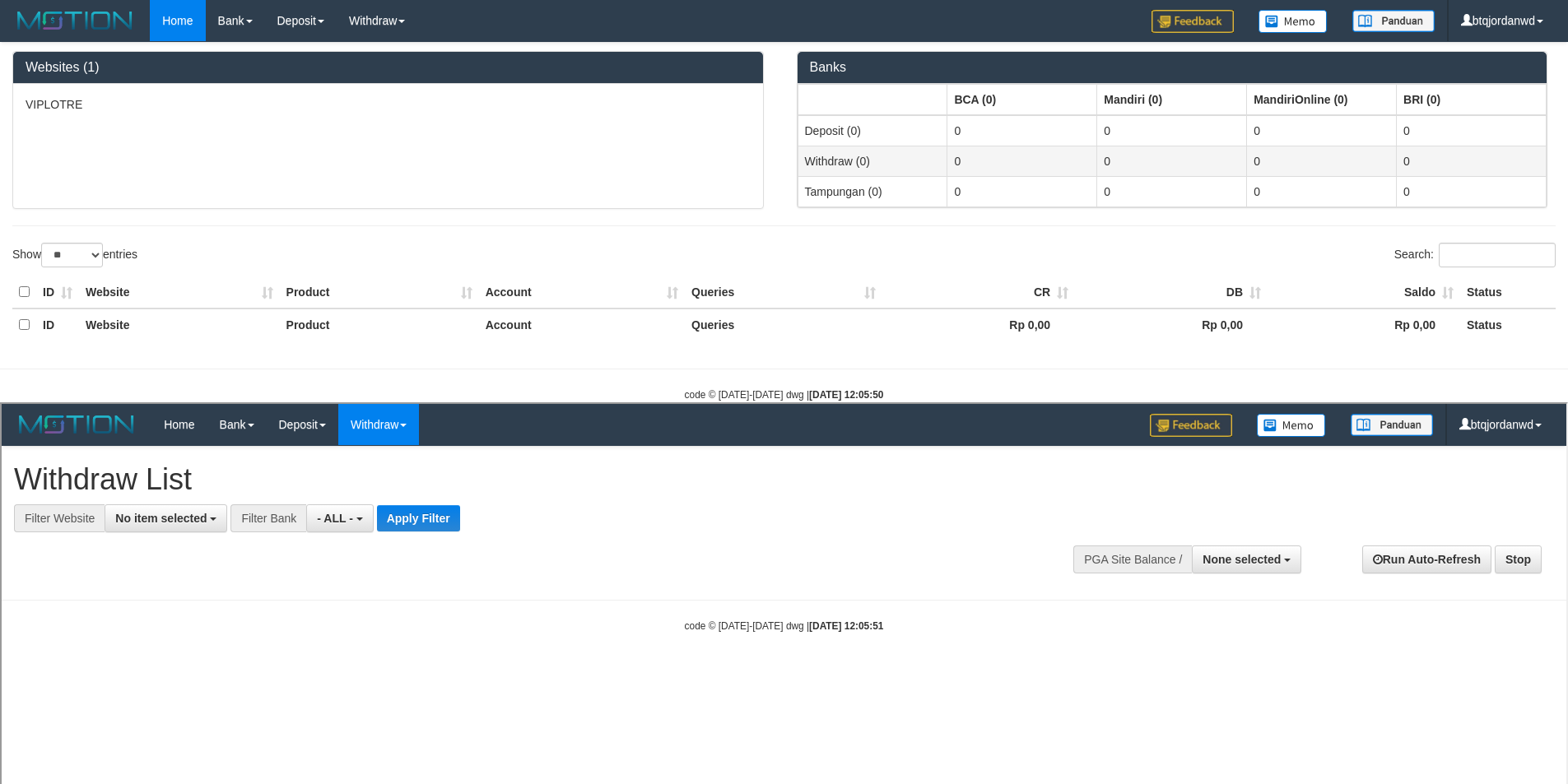 scroll, scrollTop: 0, scrollLeft: 0, axis: both 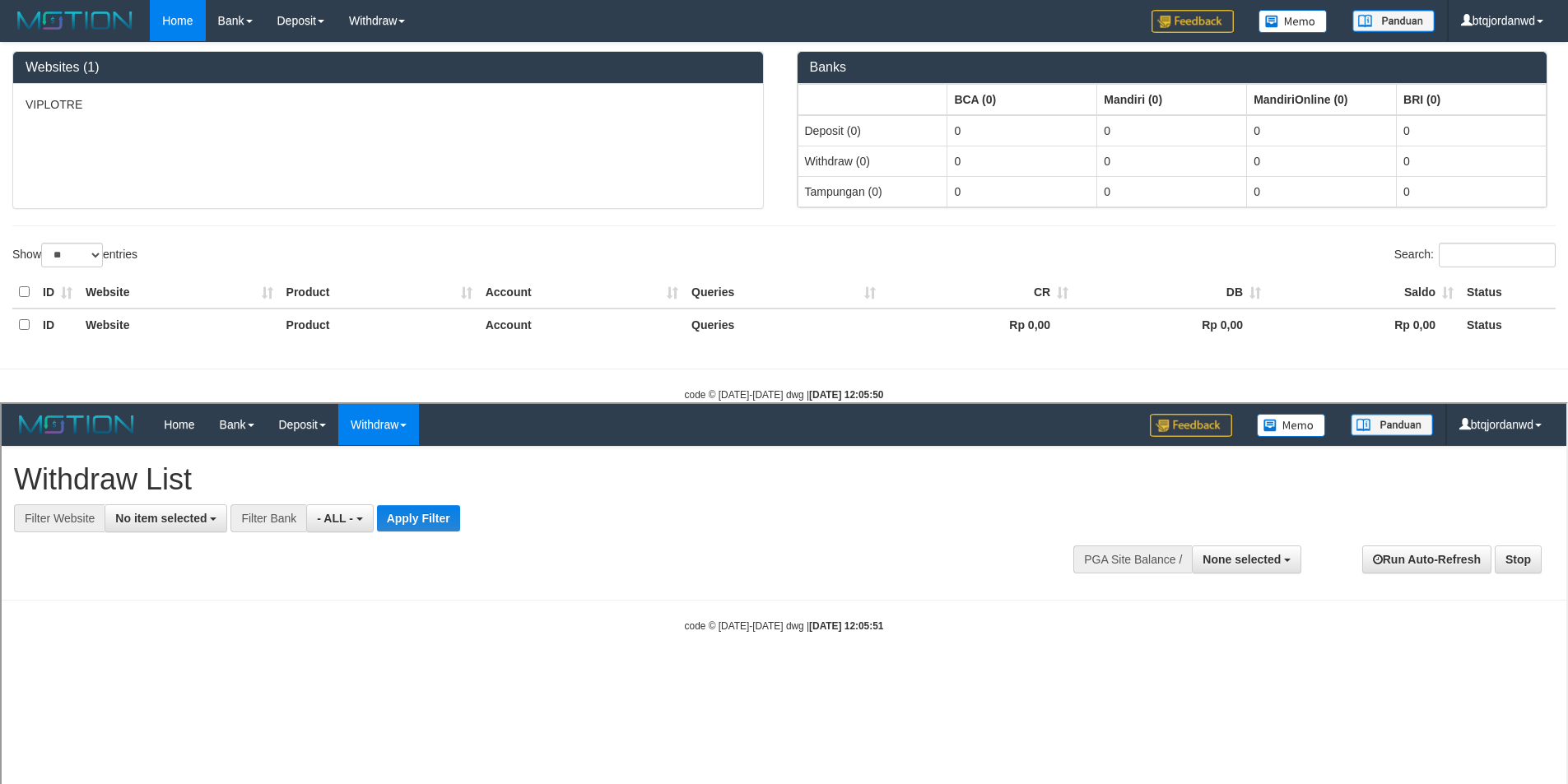 click on "Auto Withdraw (OFF)" at bounding box center [39, 1028] 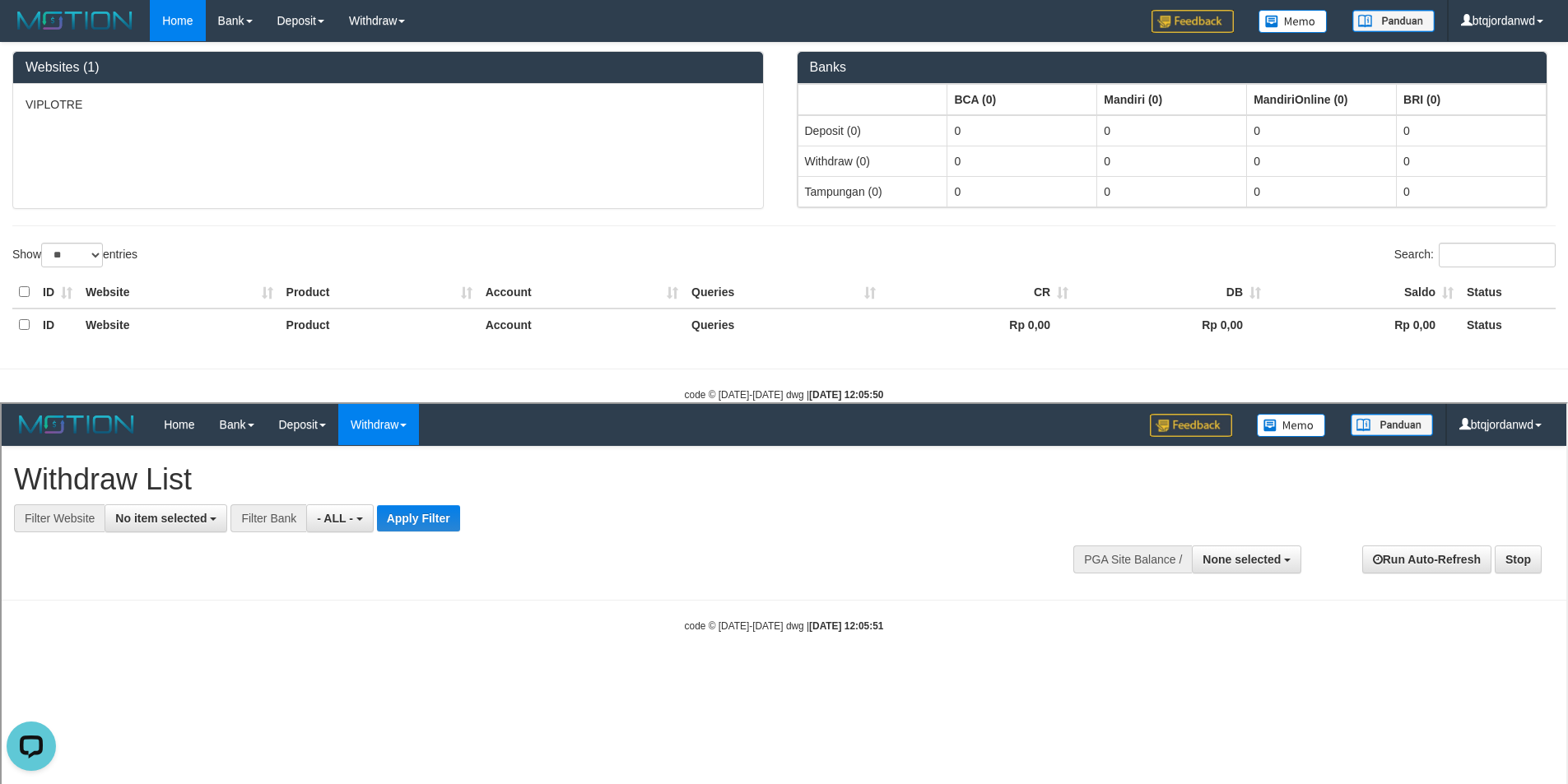 scroll, scrollTop: 0, scrollLeft: 0, axis: both 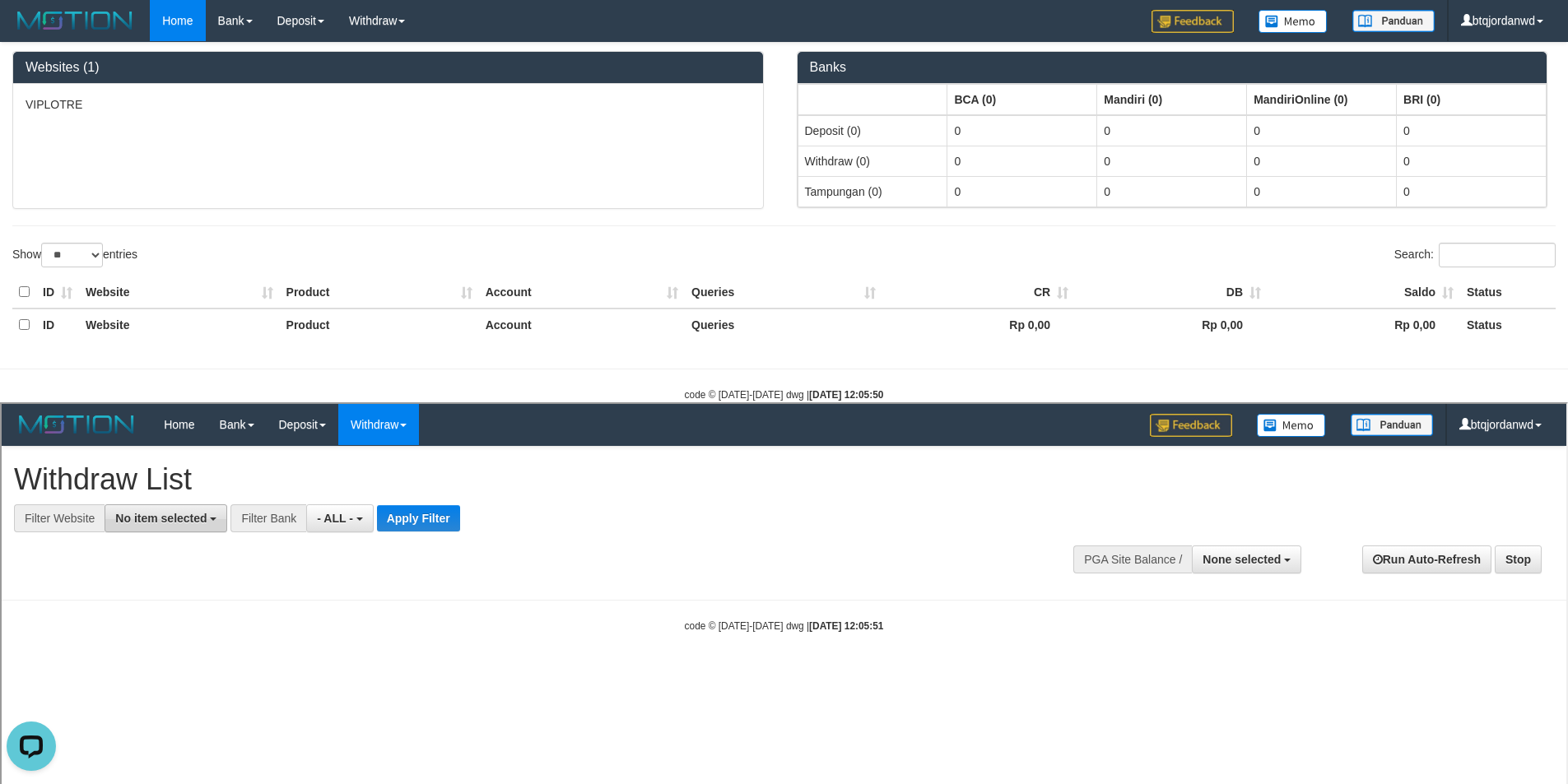 click on "No item selected" at bounding box center (159, 516) 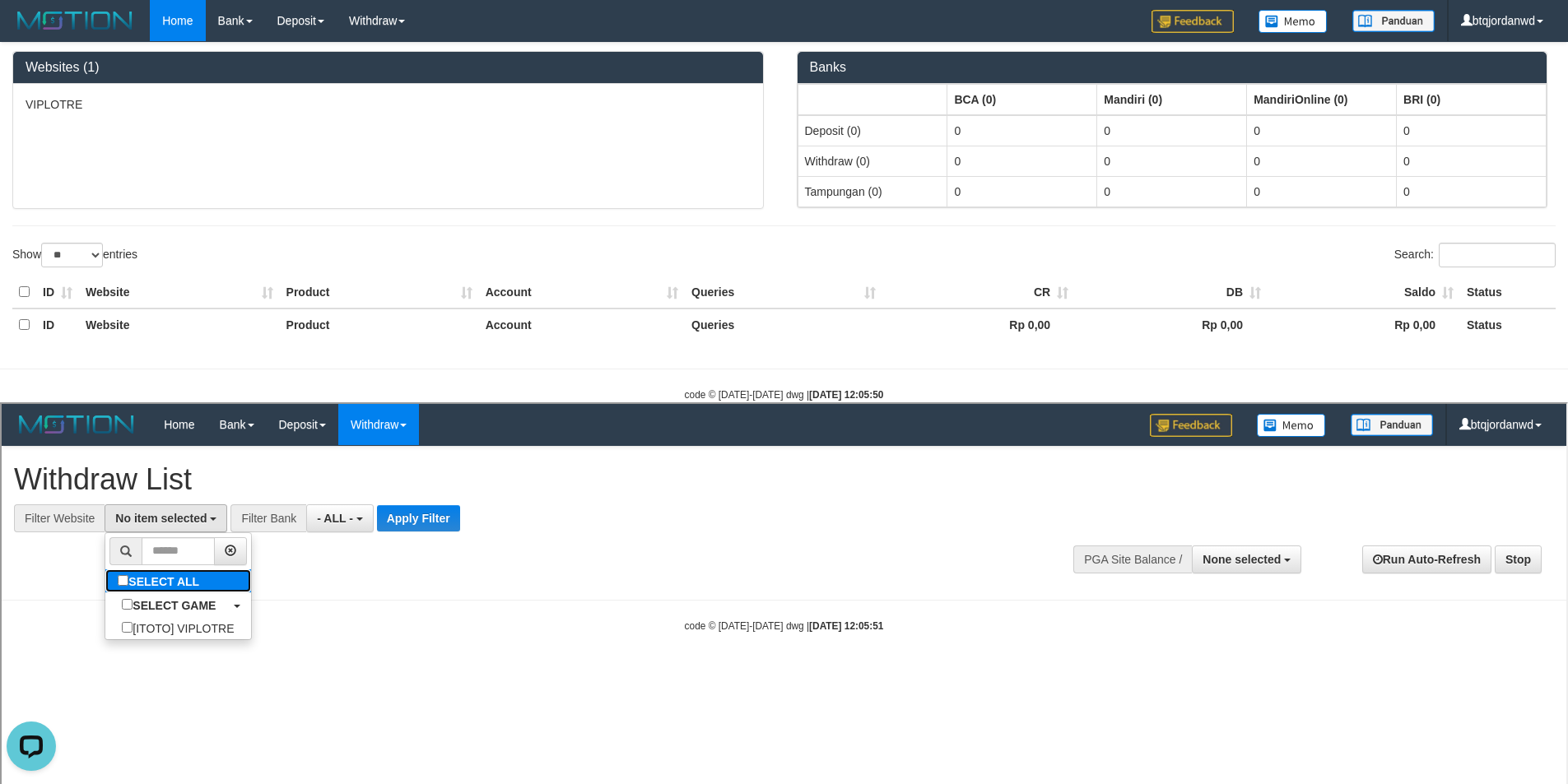 click on "SELECT ALL" at bounding box center (159, 578) 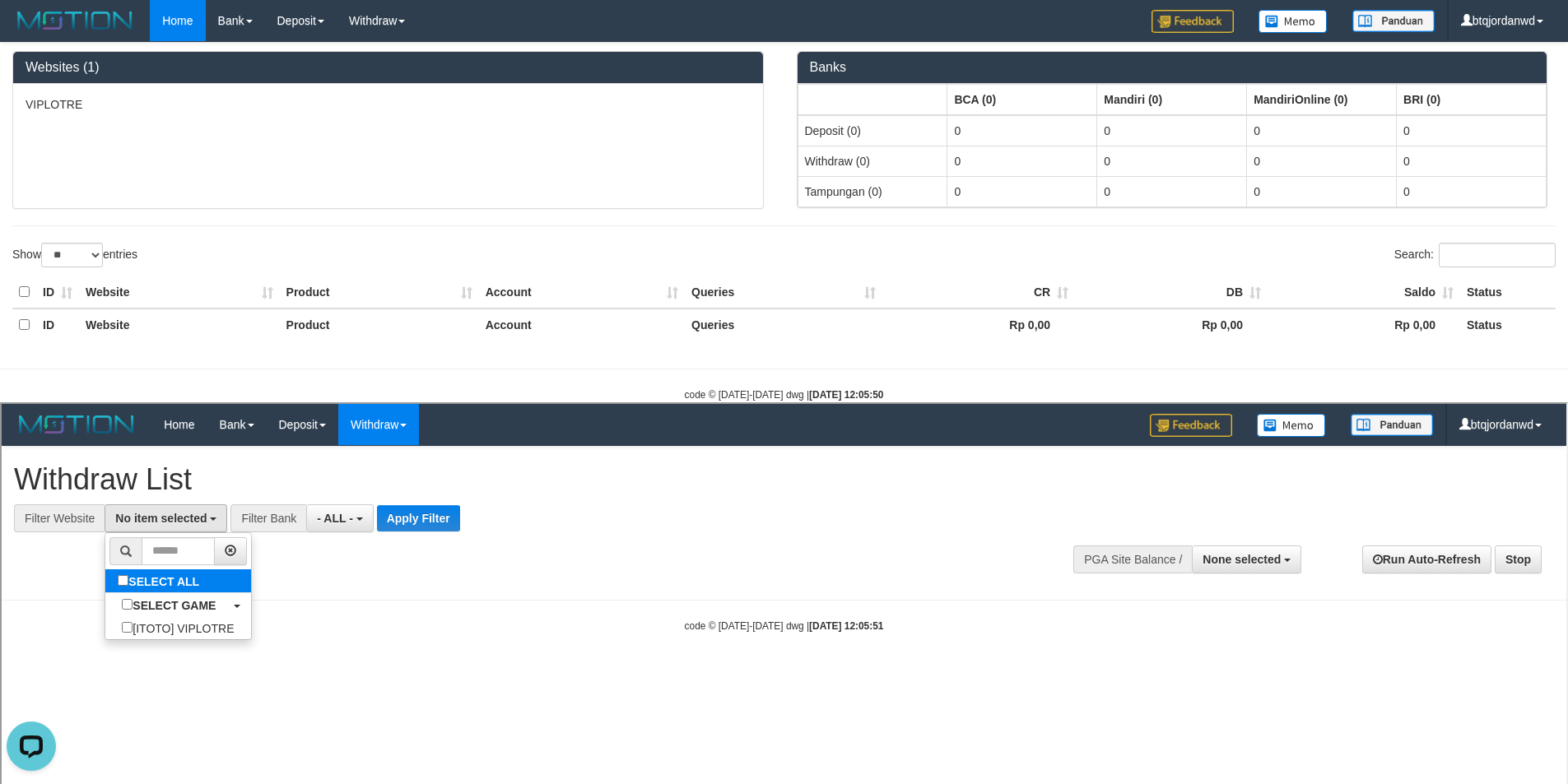 select on "****" 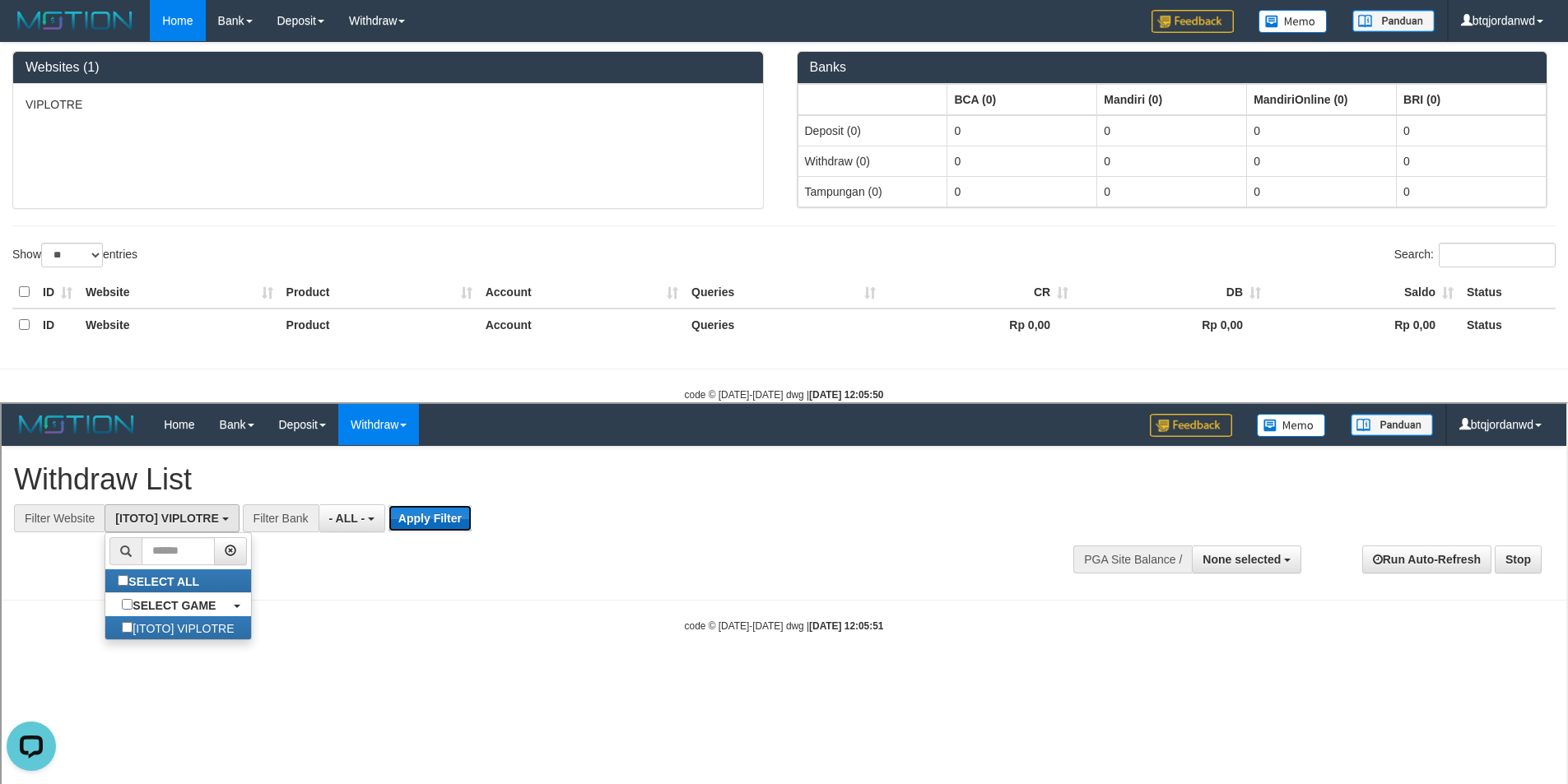 click on "Apply Filter" at bounding box center [428, 516] 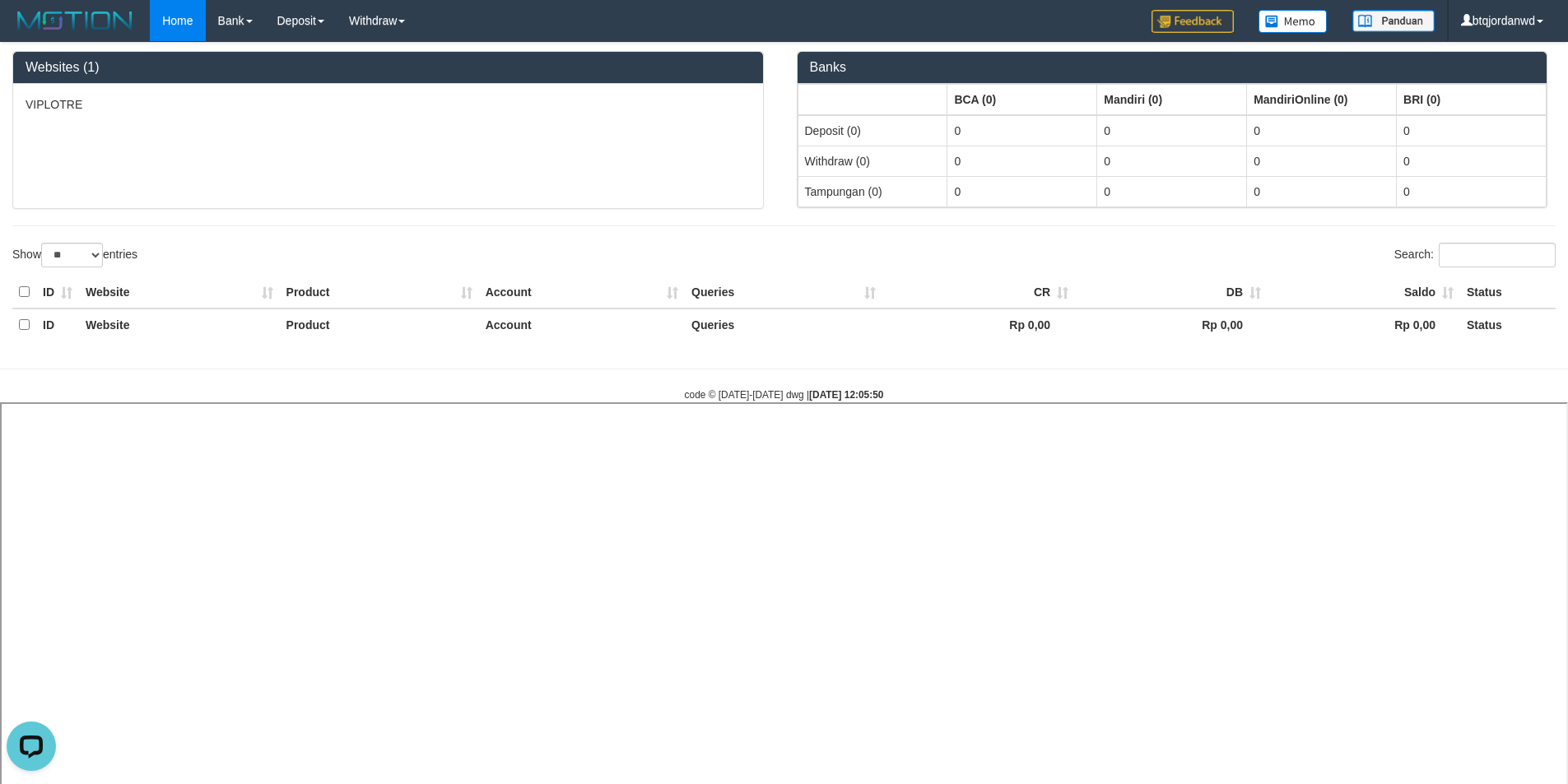 select 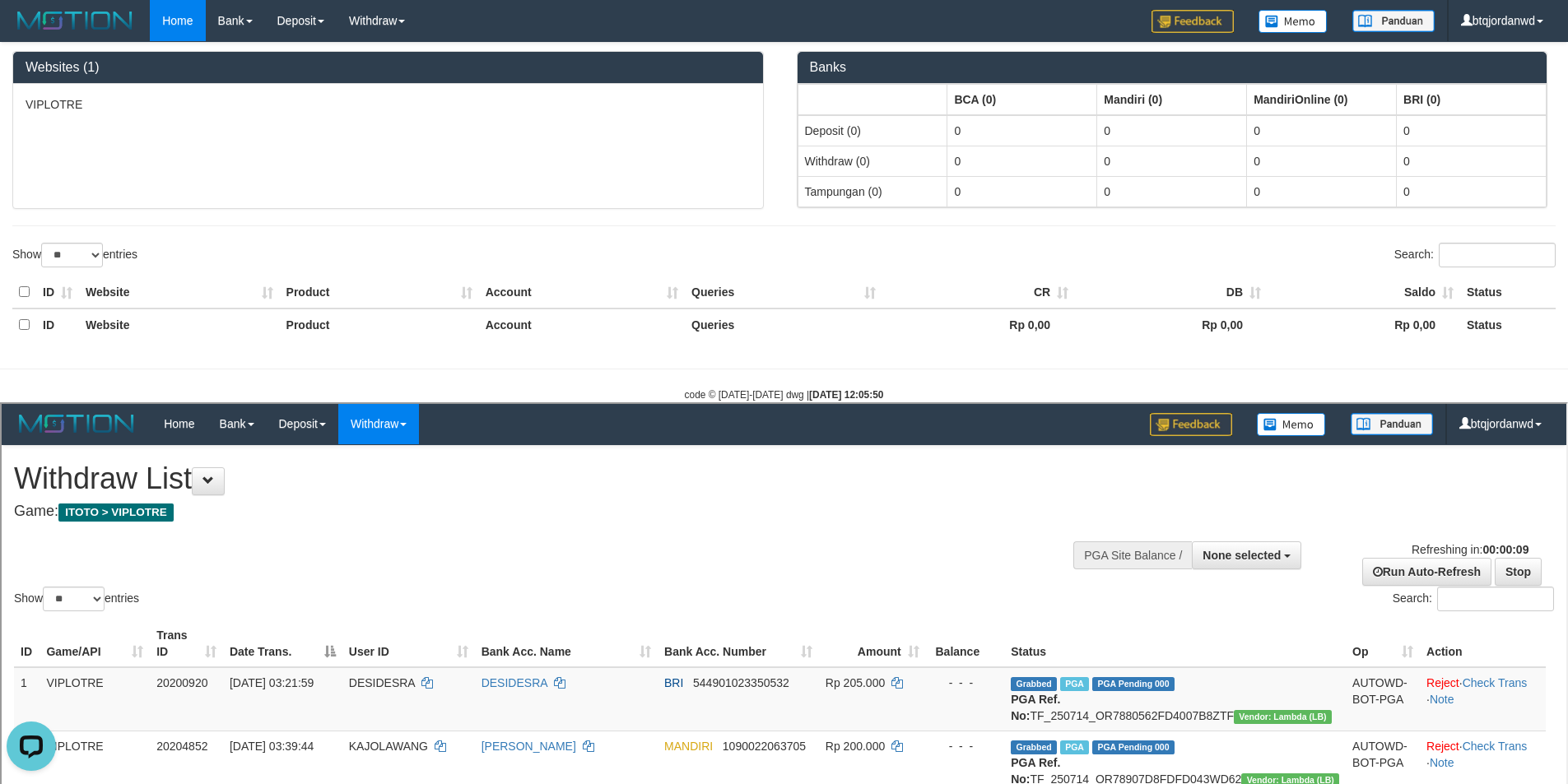 scroll, scrollTop: 0, scrollLeft: 0, axis: both 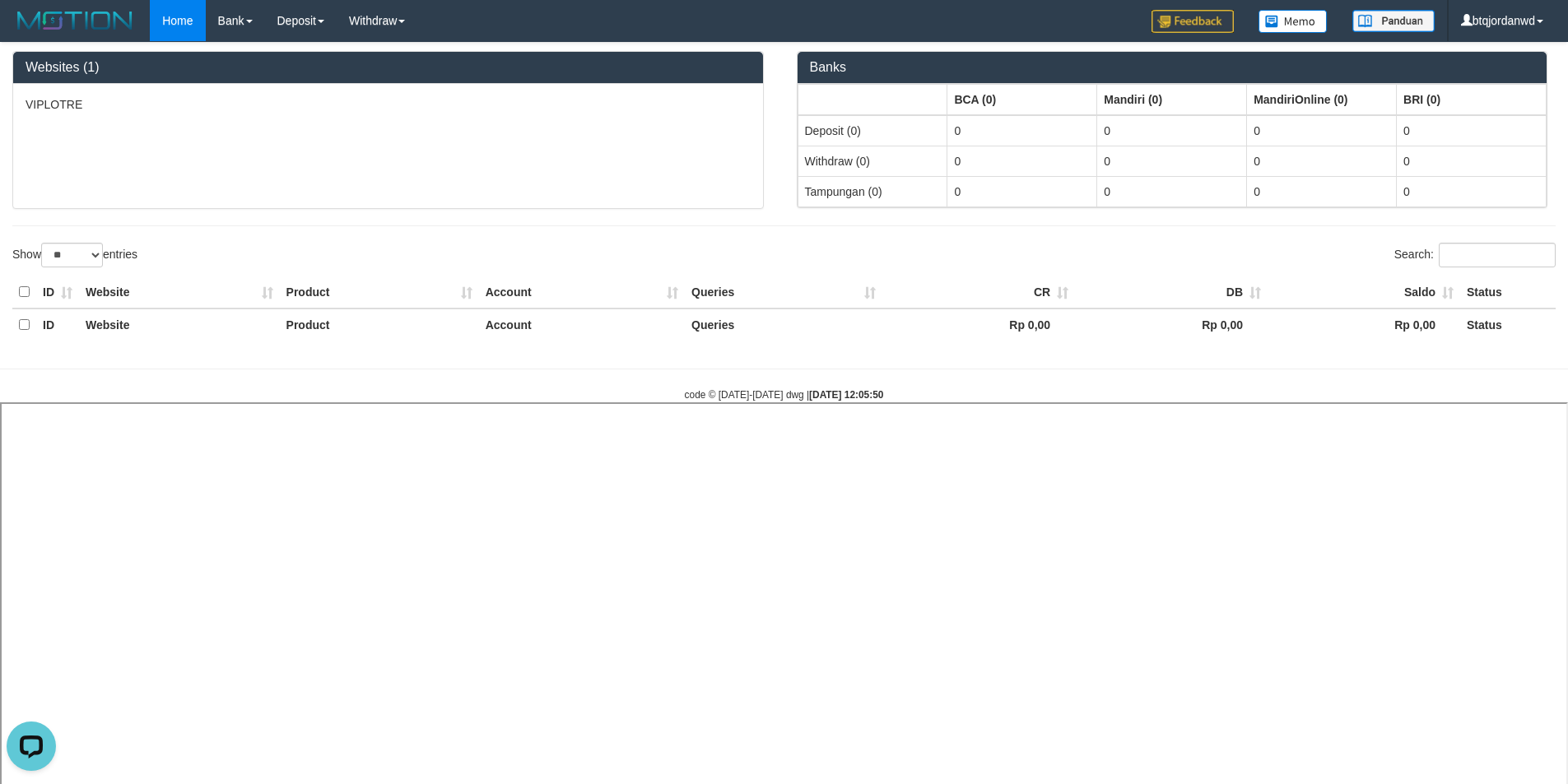 select 